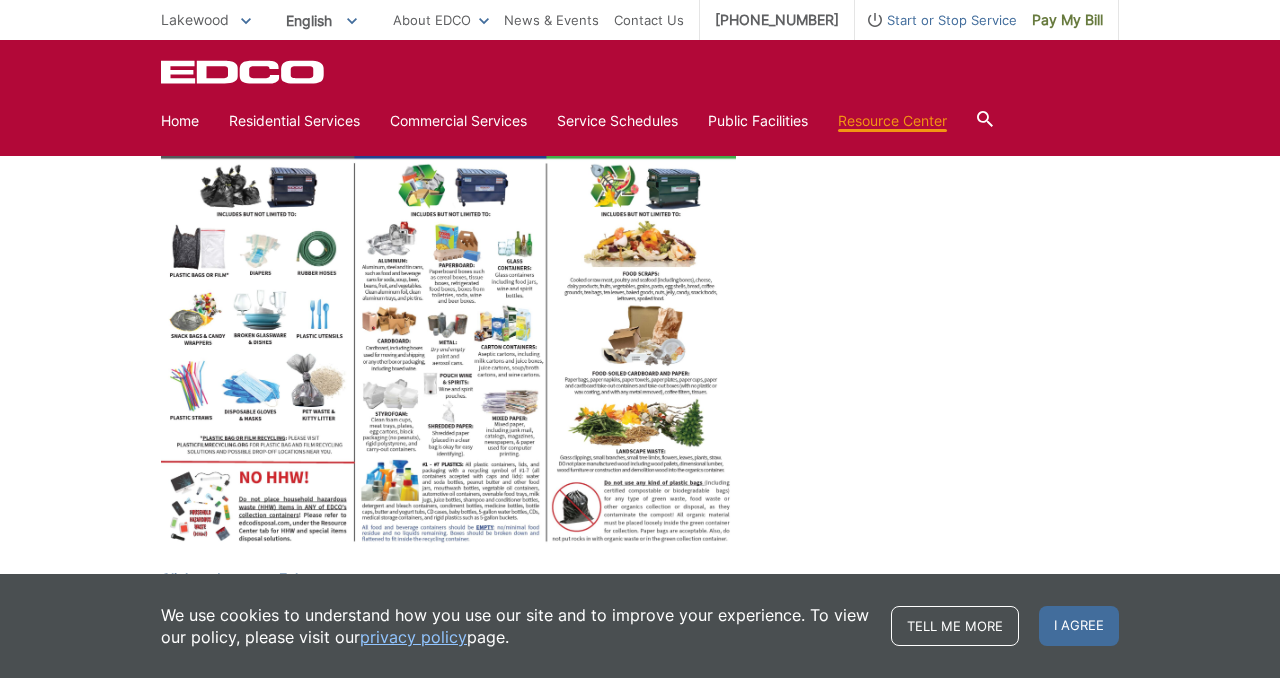 scroll, scrollTop: 866, scrollLeft: 0, axis: vertical 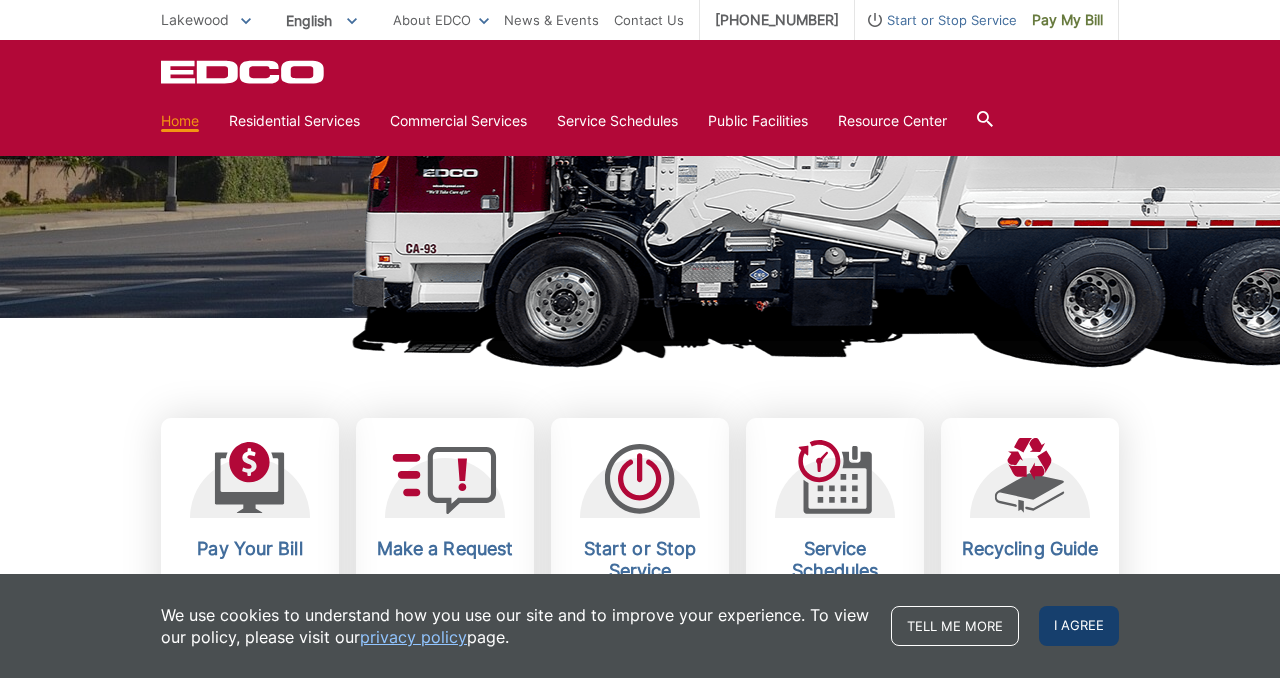 click on "I agree" at bounding box center [1079, 626] 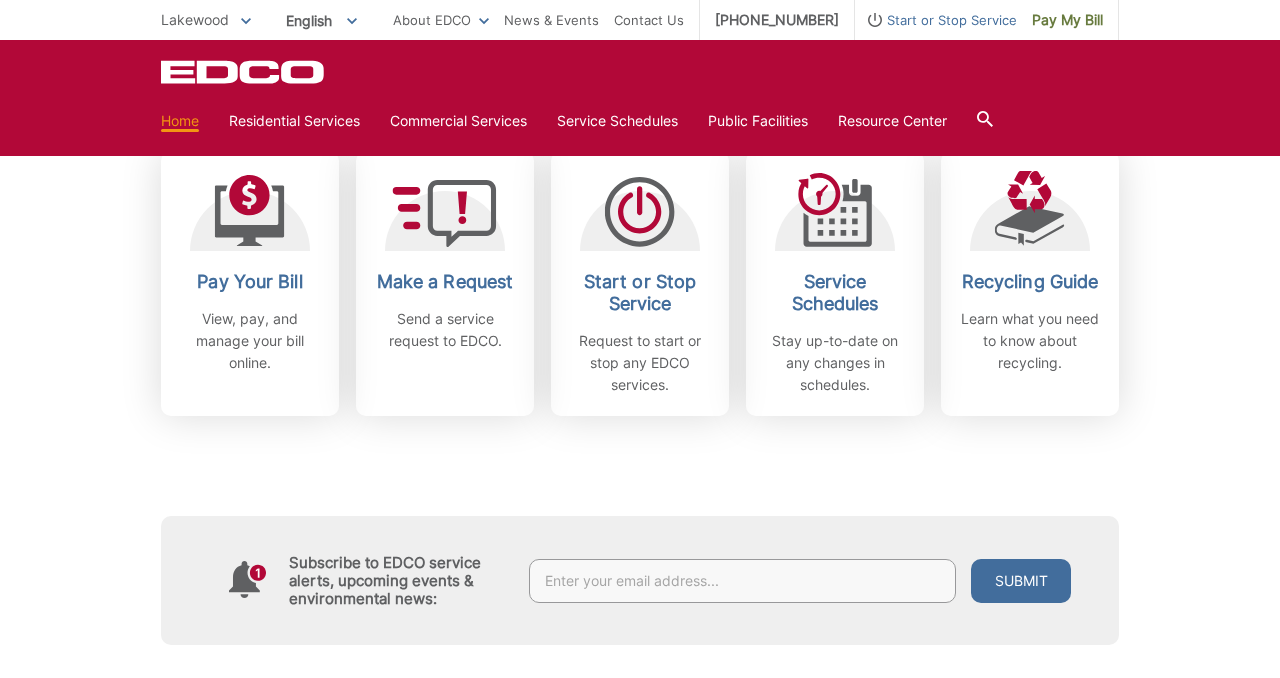 scroll, scrollTop: 0, scrollLeft: 0, axis: both 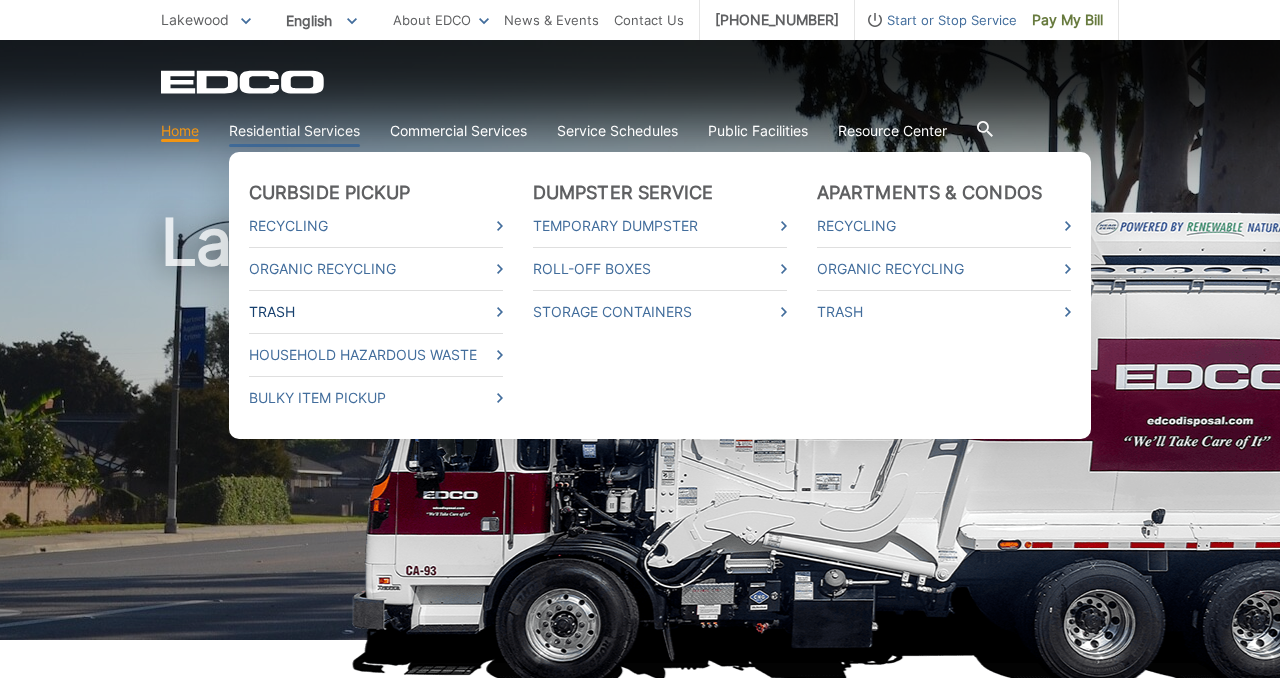 click on "Trash" at bounding box center (376, 312) 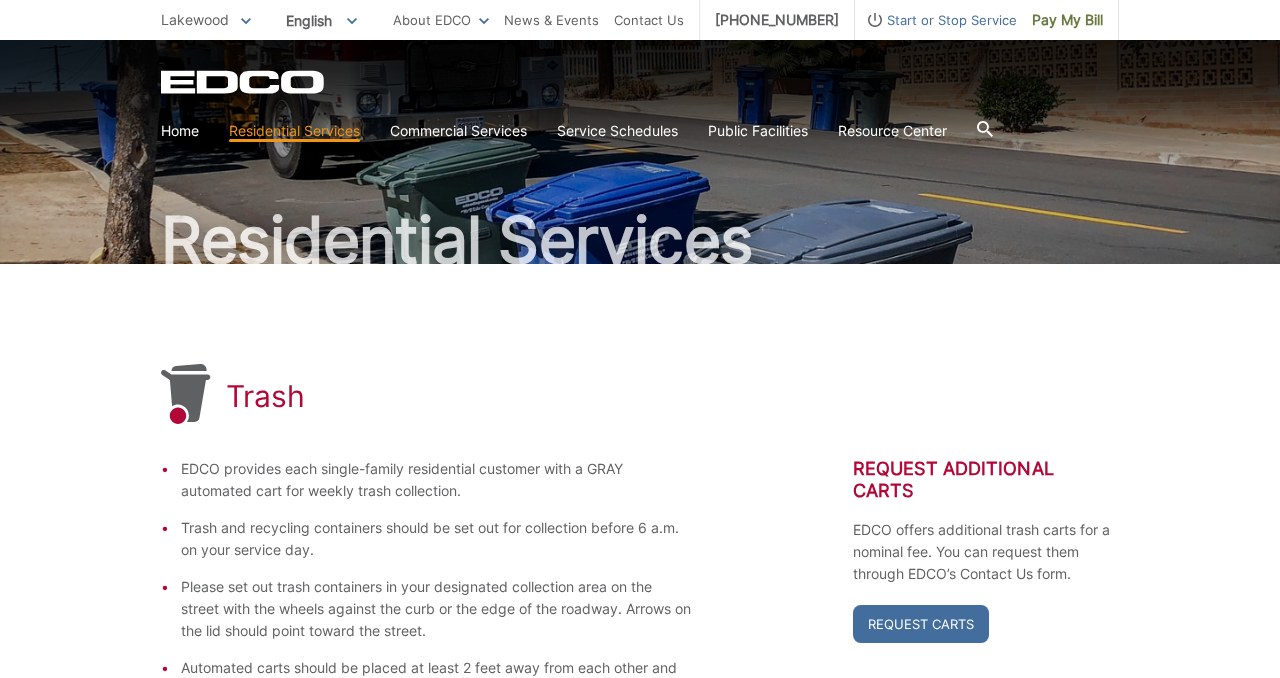 scroll, scrollTop: 104, scrollLeft: 0, axis: vertical 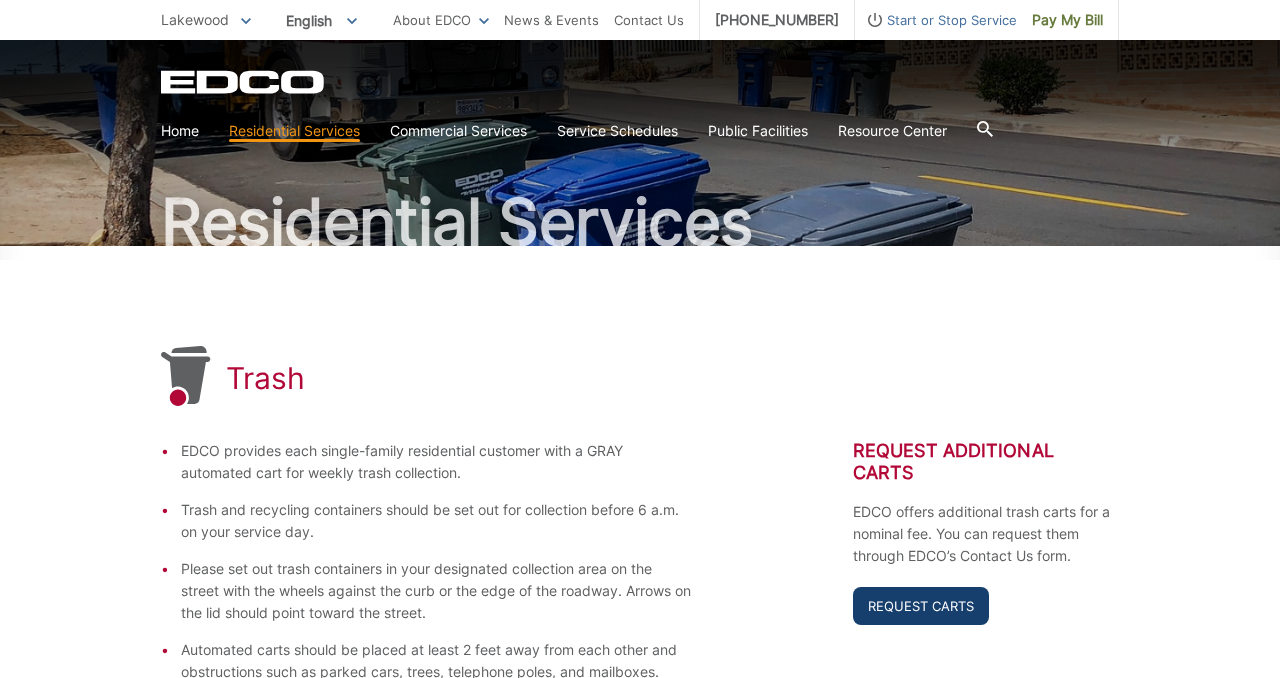 click on "Request Carts" at bounding box center [921, 606] 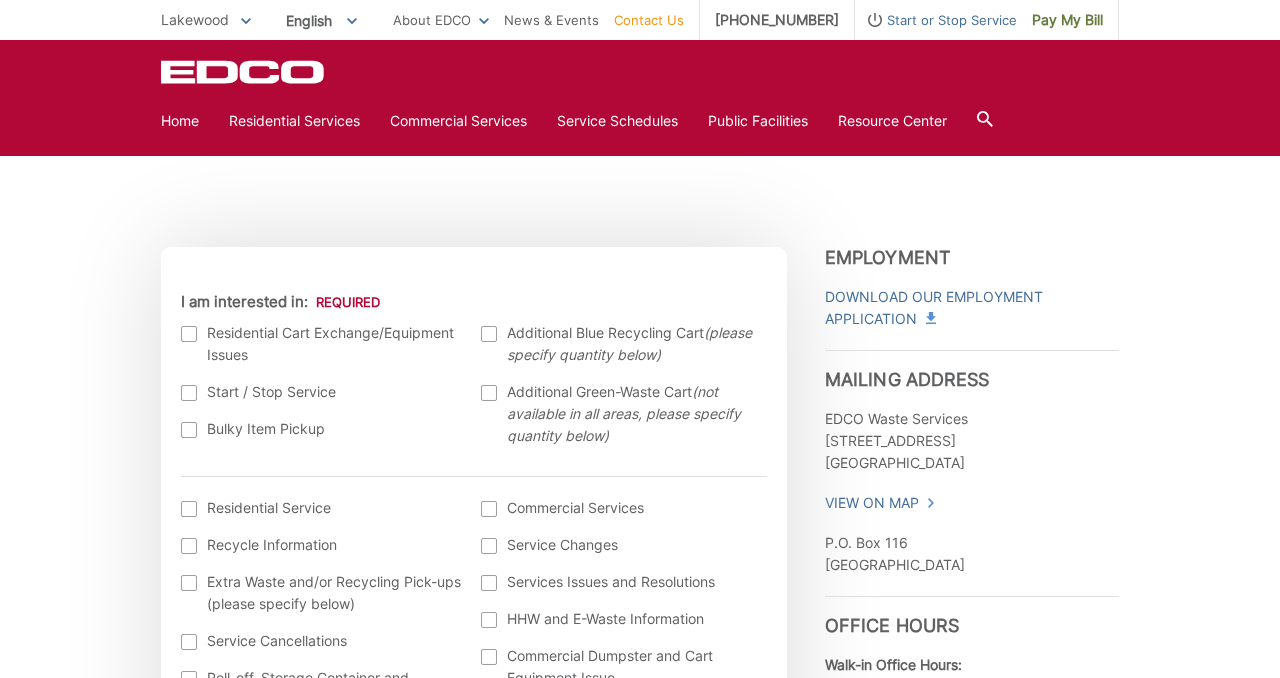 scroll, scrollTop: 523, scrollLeft: 0, axis: vertical 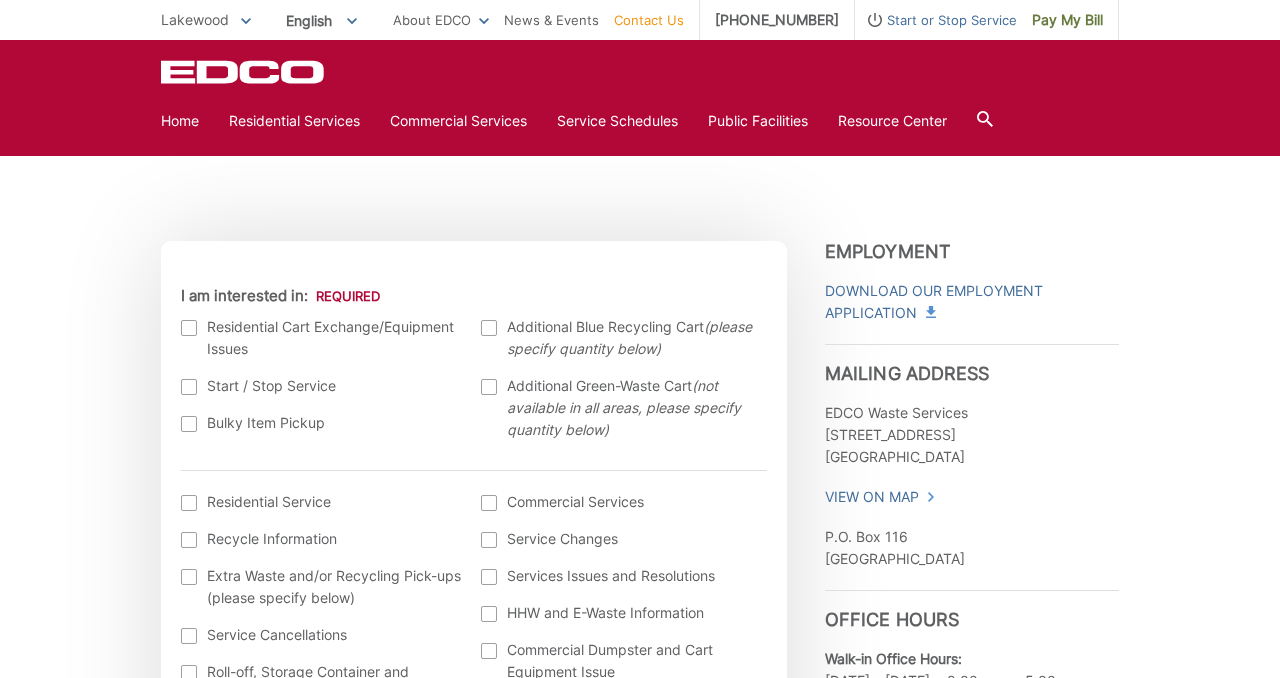 click at bounding box center [489, 387] 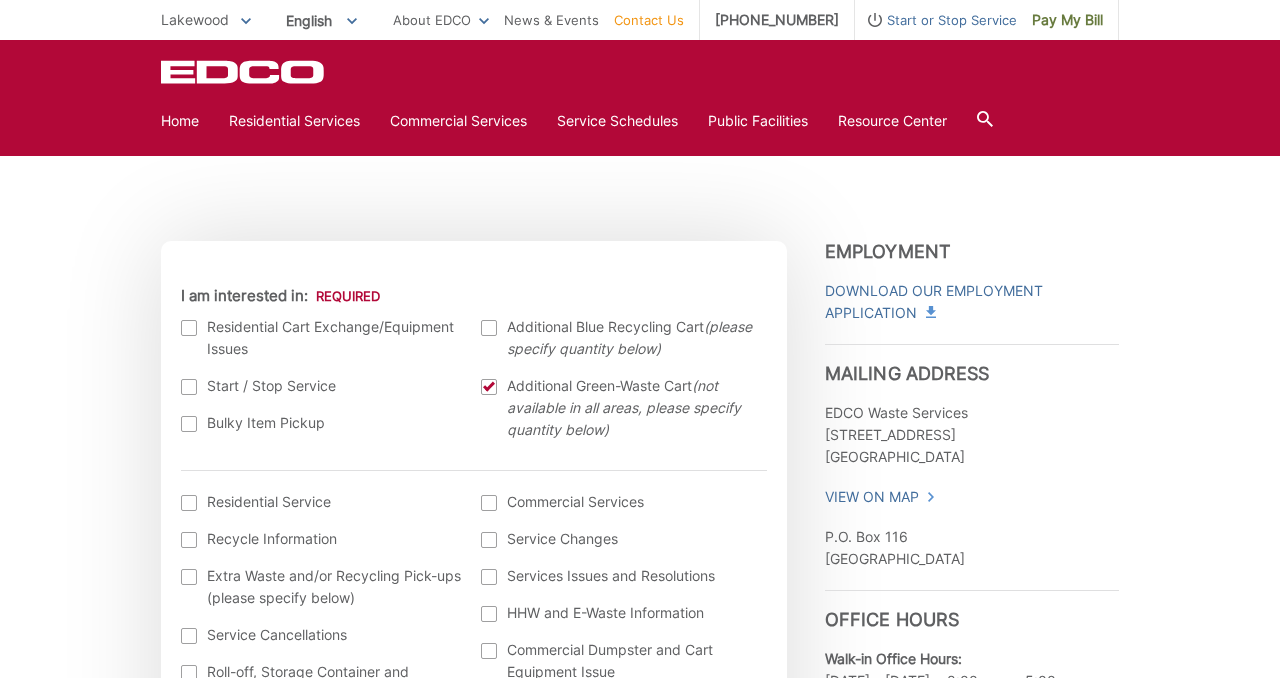 click at bounding box center [489, 328] 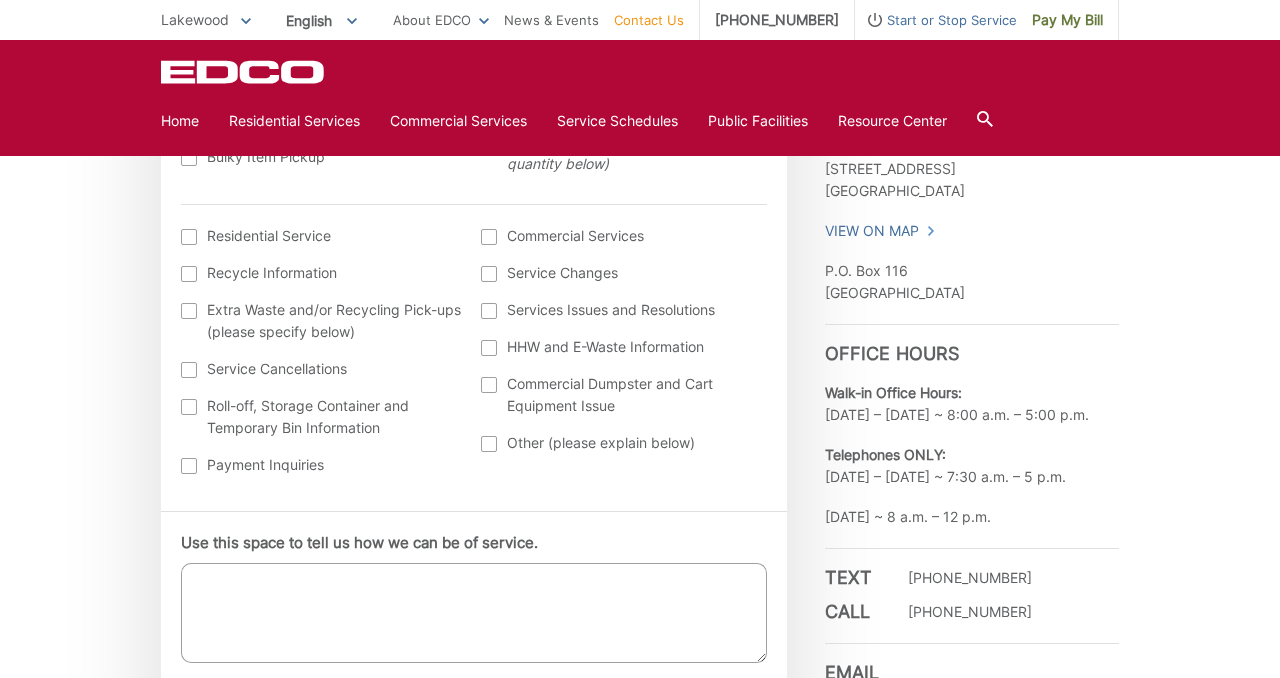 scroll, scrollTop: 800, scrollLeft: 0, axis: vertical 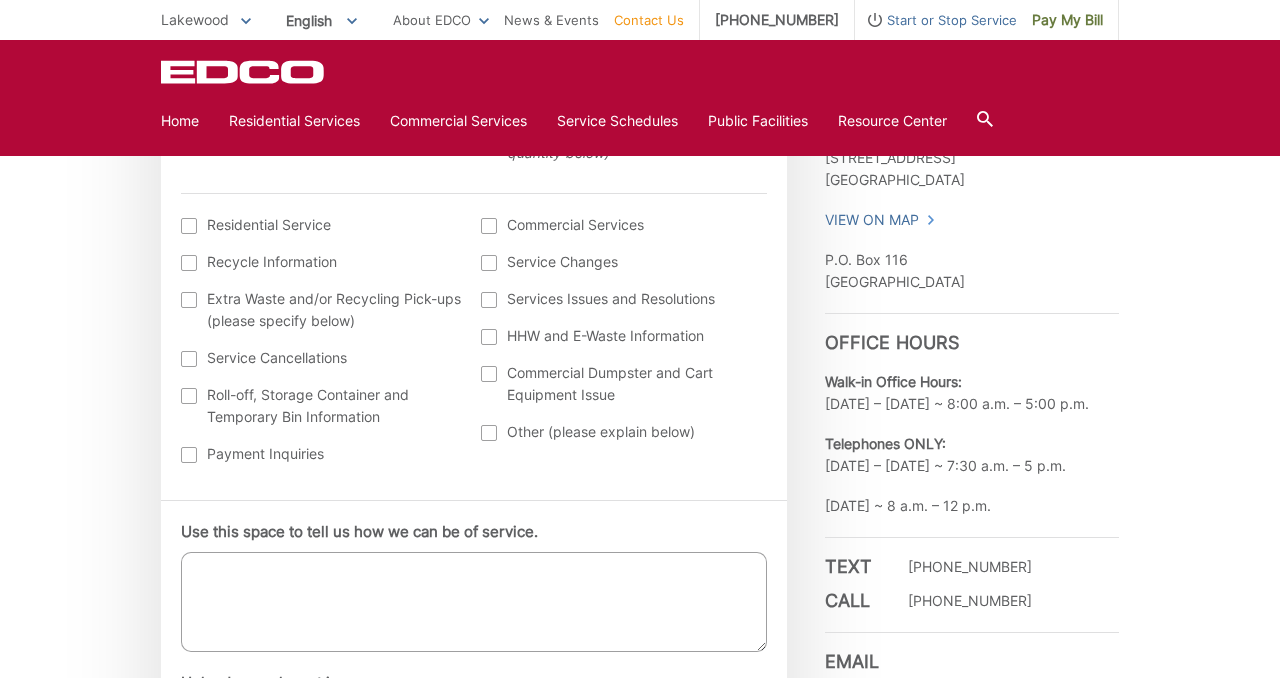click on "Use this space to tell us how we can be of service." at bounding box center (474, 602) 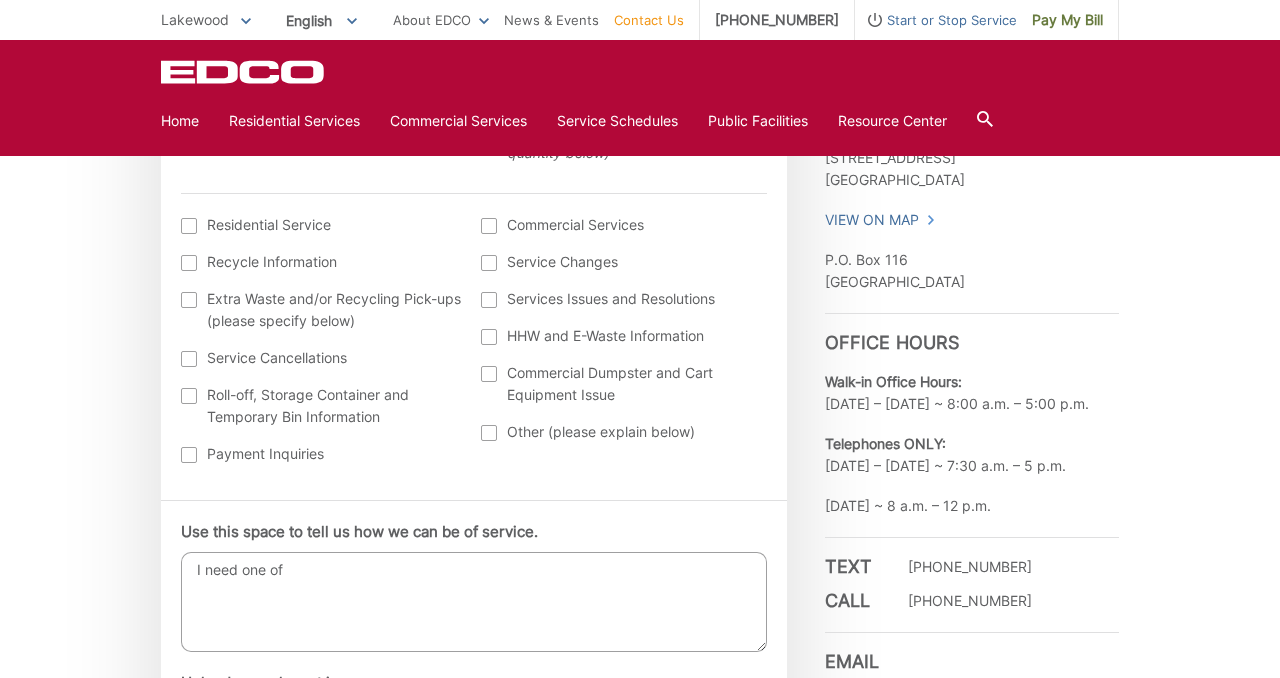 drag, startPoint x: 246, startPoint y: 577, endPoint x: 296, endPoint y: 576, distance: 50.01 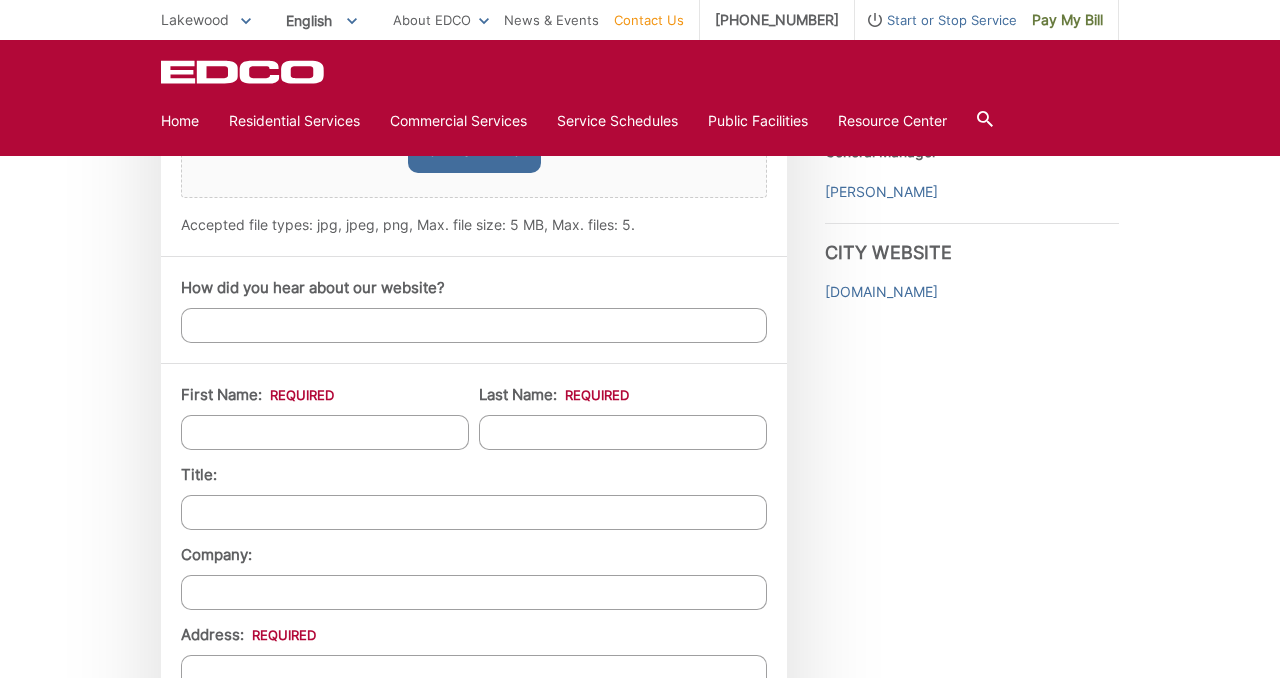scroll, scrollTop: 1428, scrollLeft: 0, axis: vertical 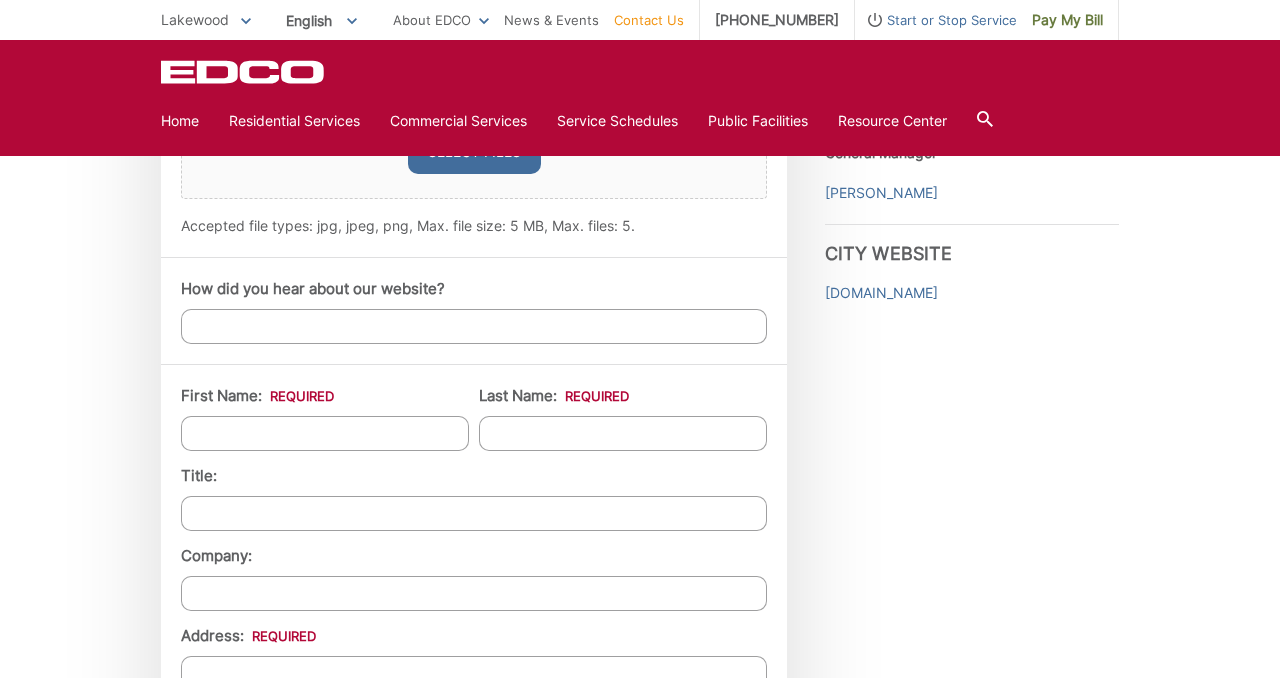 type on "I need one additional cart of each type of cart (trash, recycling, green waste)." 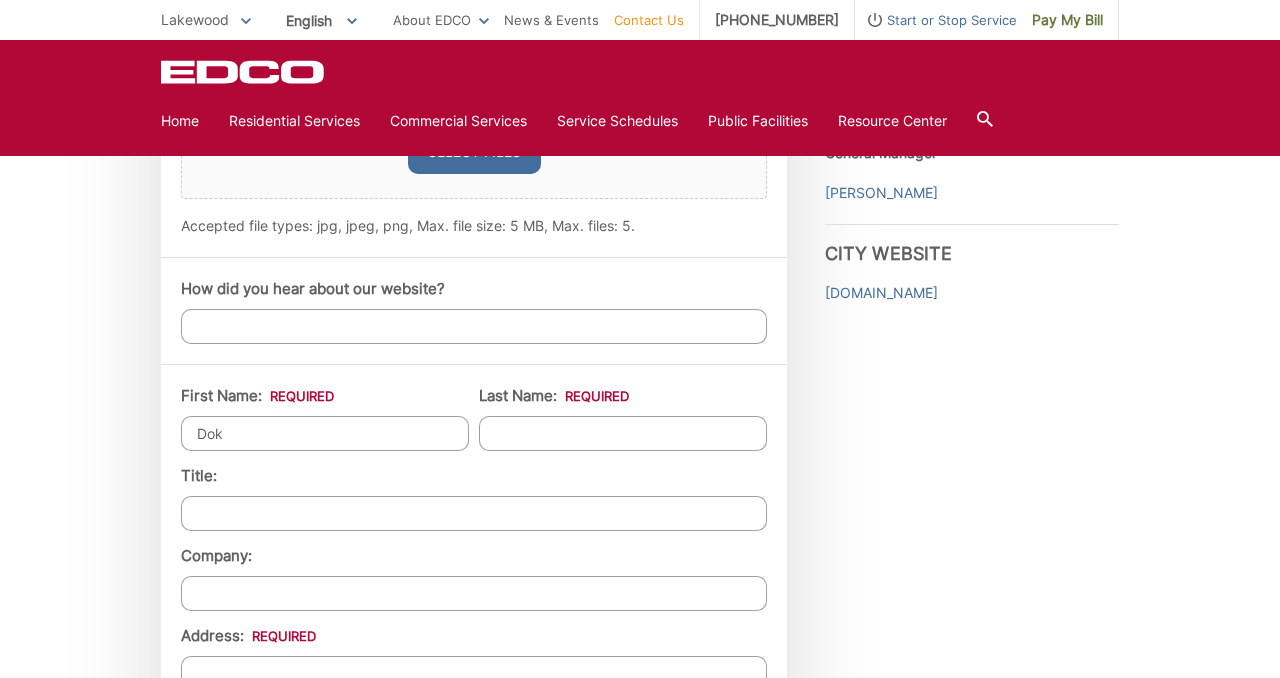 type on "Dok" 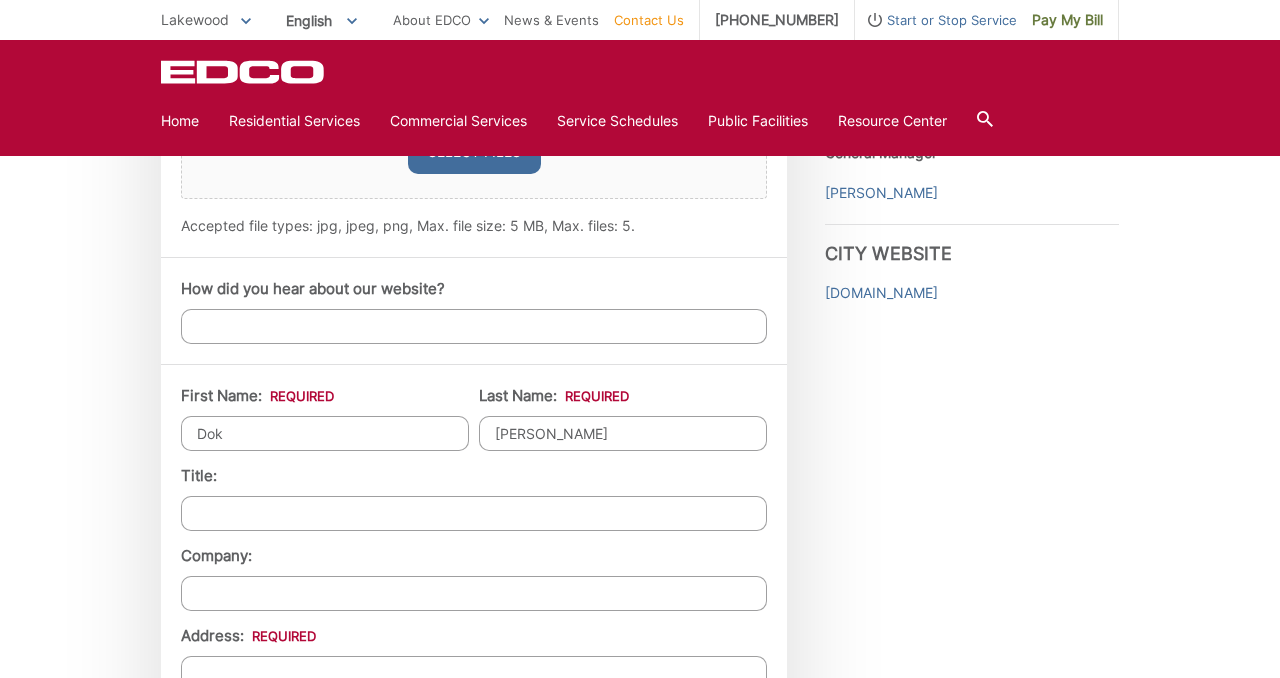 type on "Robison" 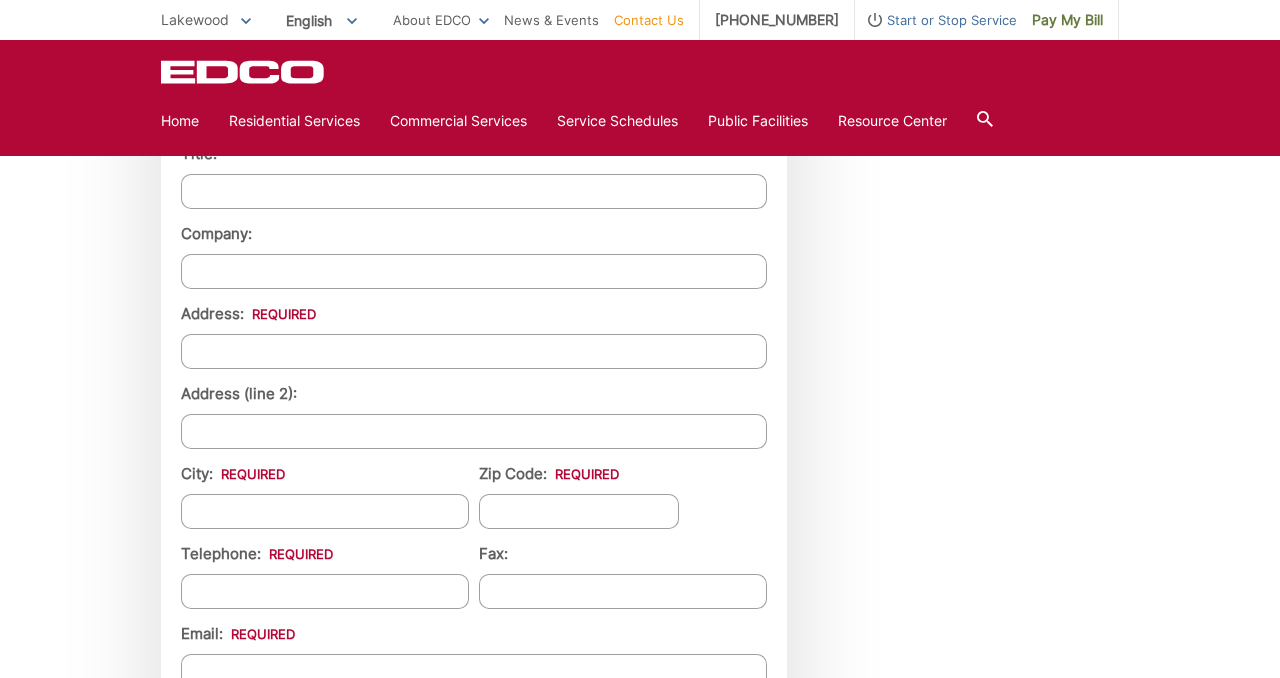 scroll, scrollTop: 1754, scrollLeft: 0, axis: vertical 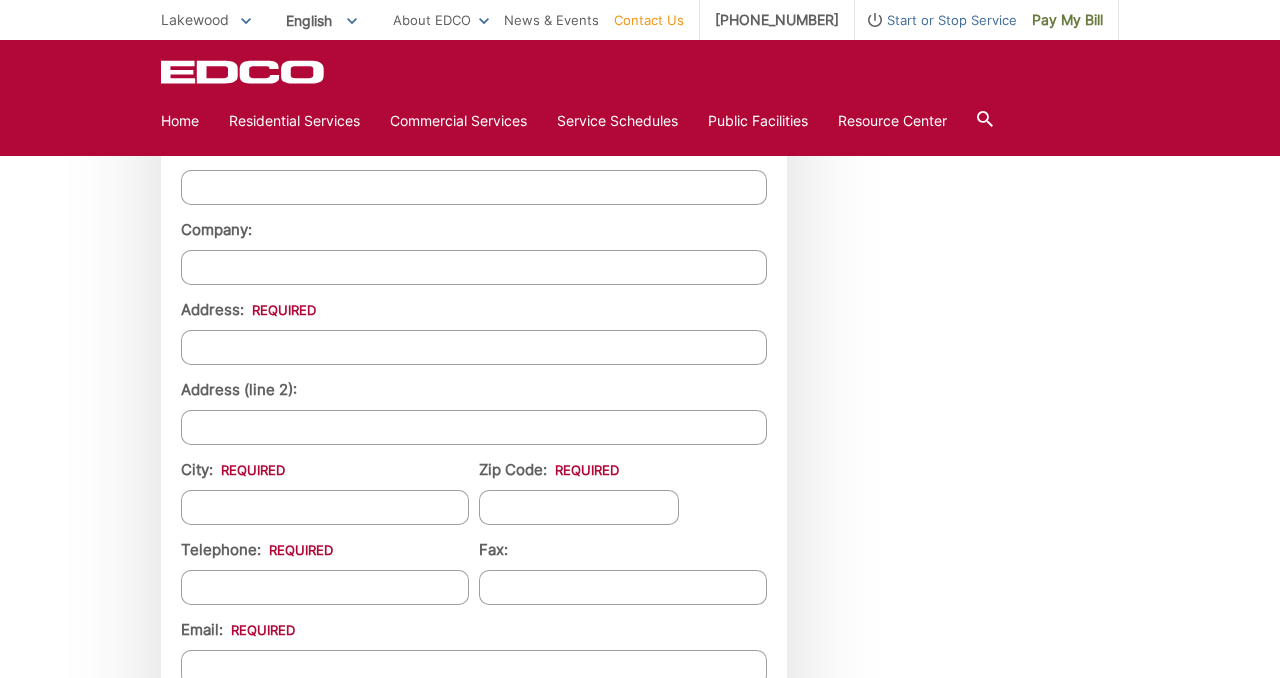 click on "Address (line 2):" at bounding box center (474, 412) 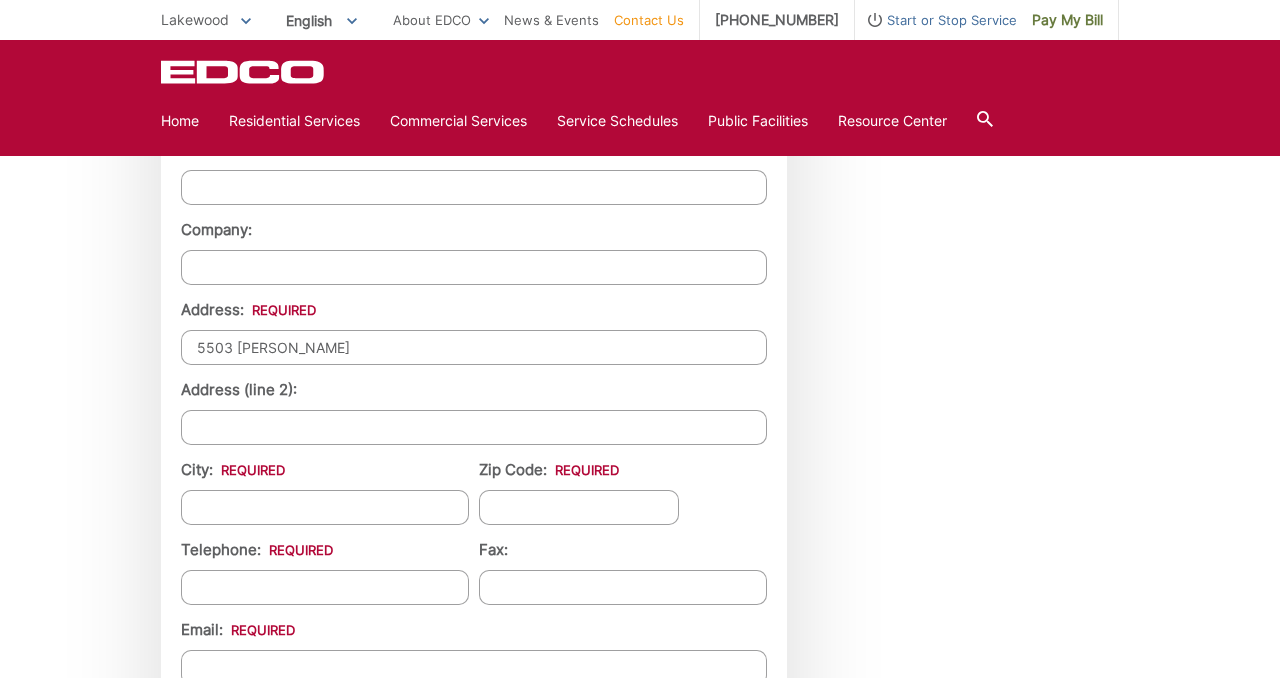 type on "5503 Oliva" 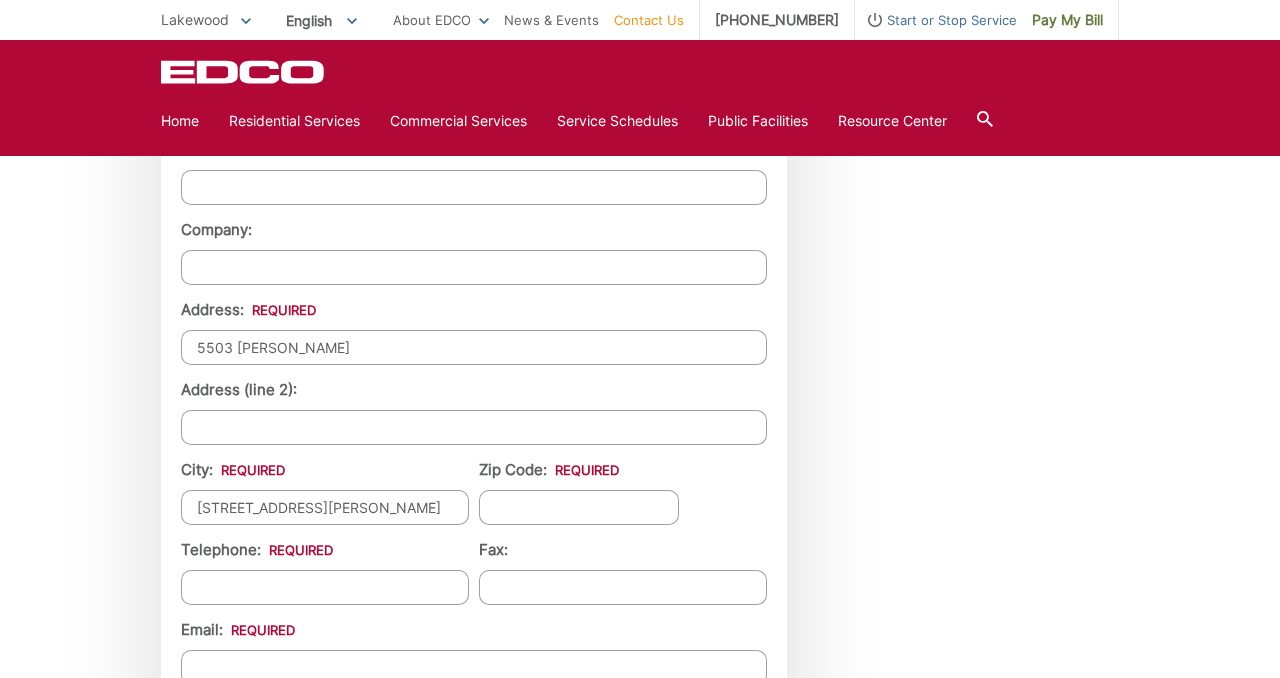 type on "5503 Oliva Ave" 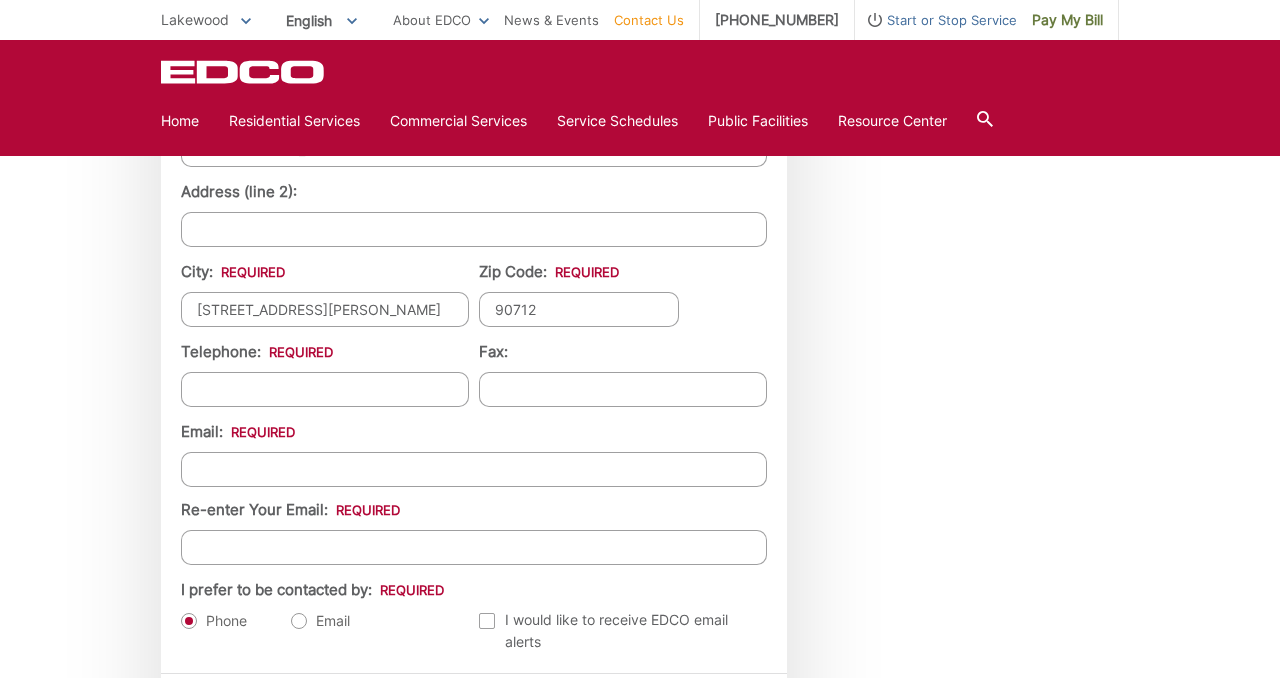 scroll, scrollTop: 1950, scrollLeft: 0, axis: vertical 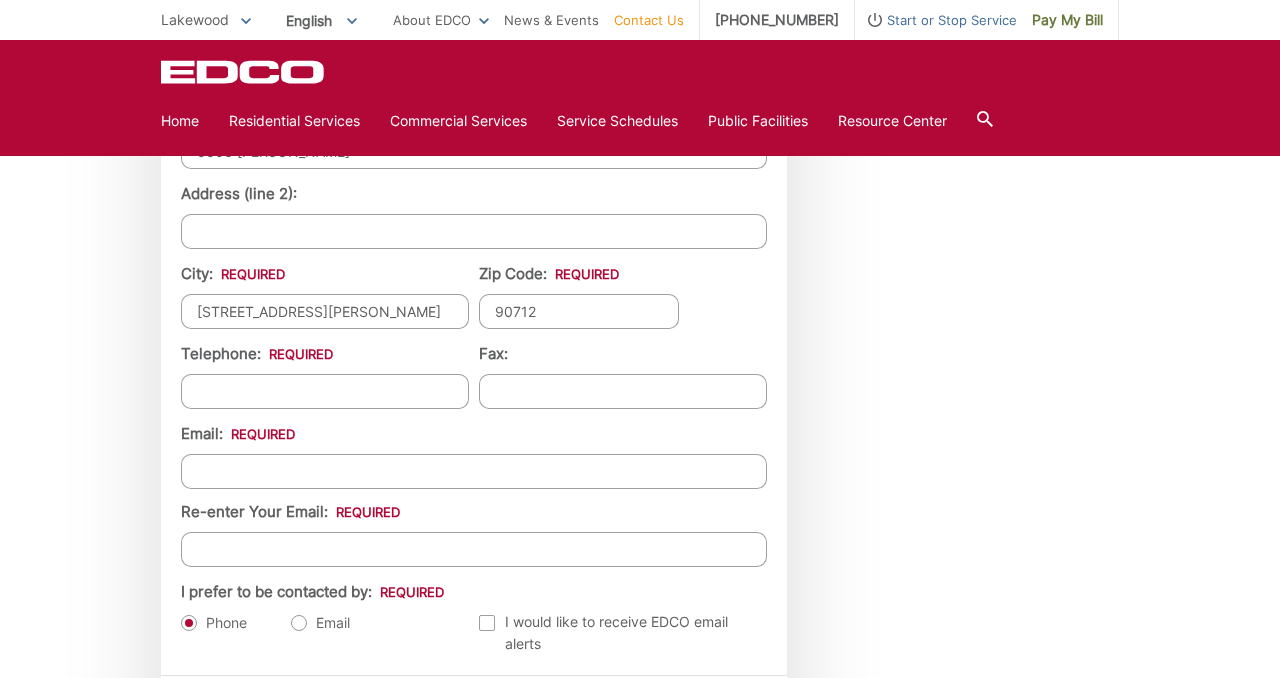 type on "90712" 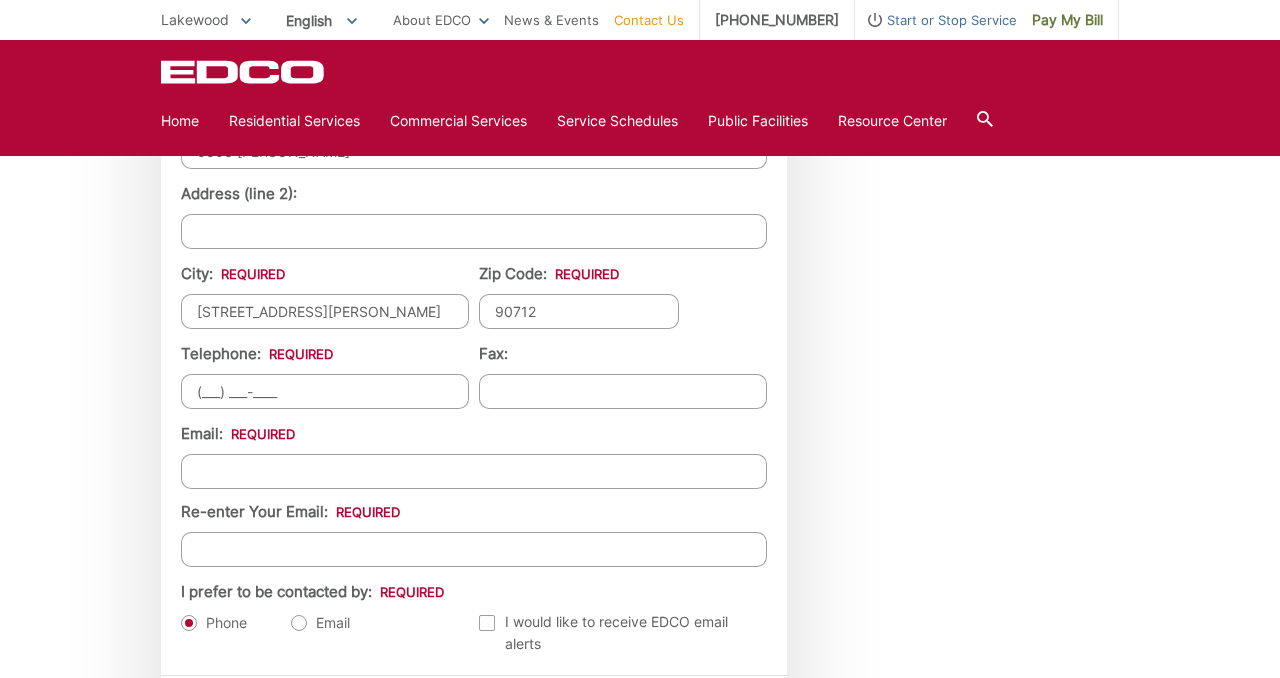 click on "(___) ___-____" at bounding box center (325, 391) 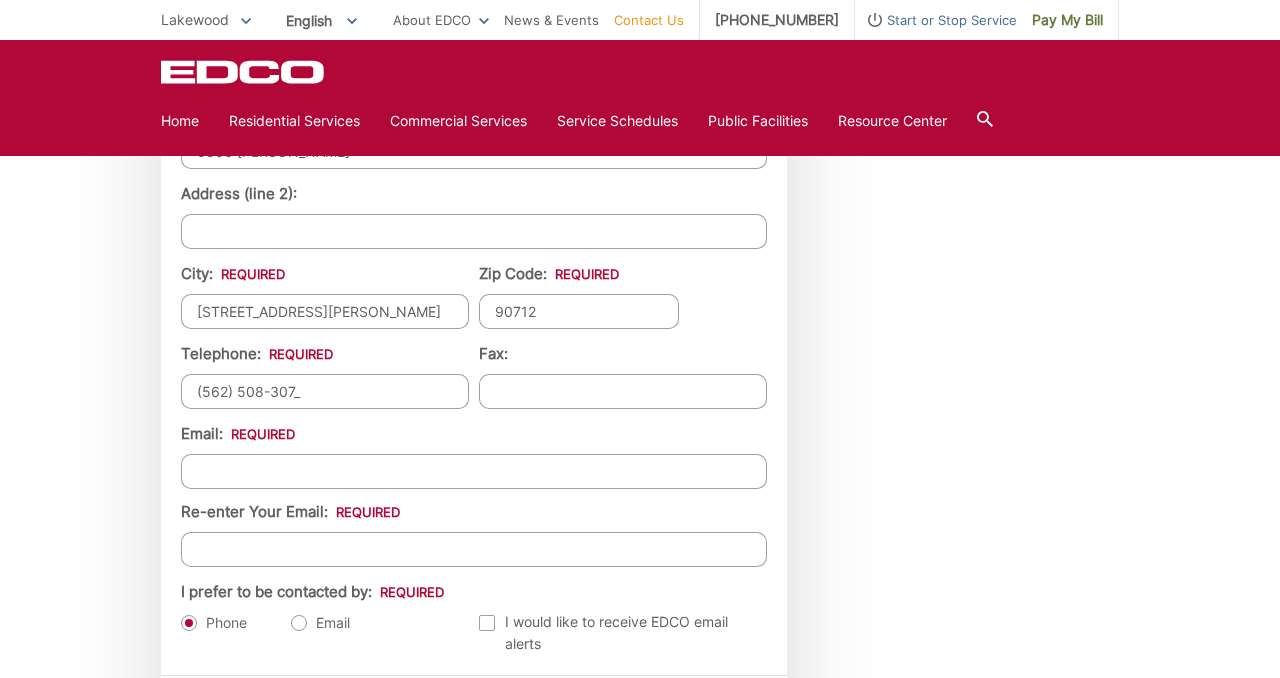 type on "(562) 508-3078" 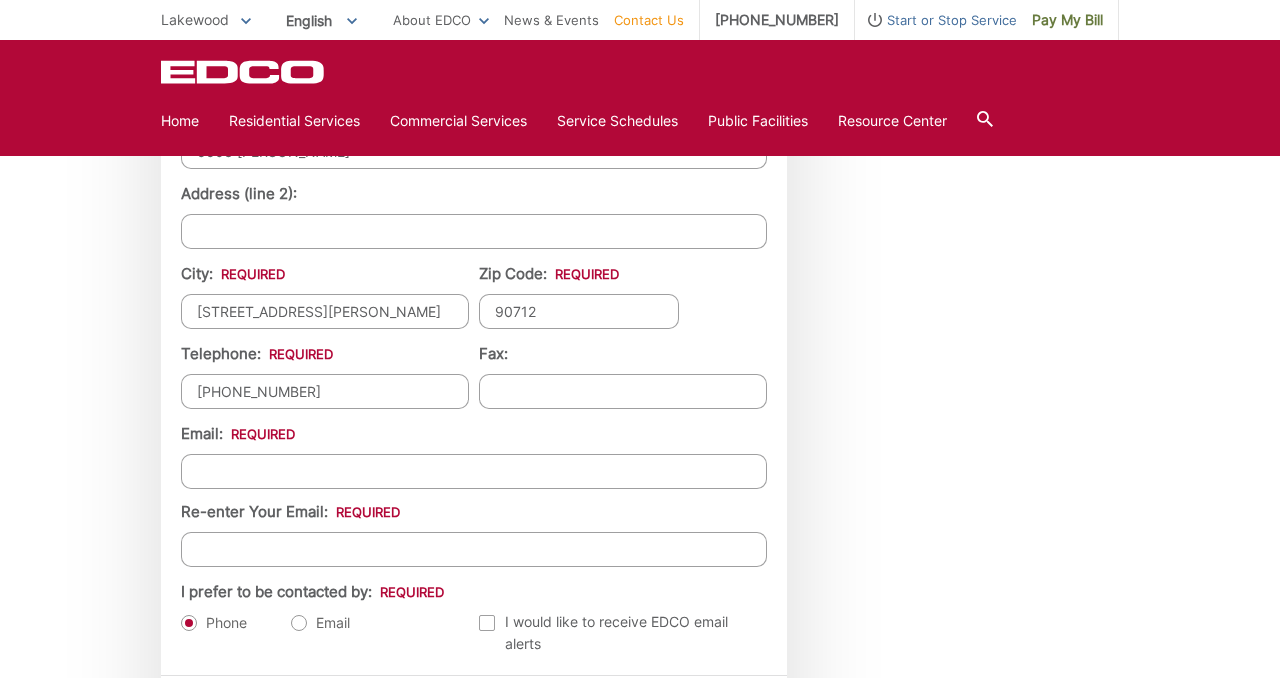 click on "Email *" at bounding box center [474, 471] 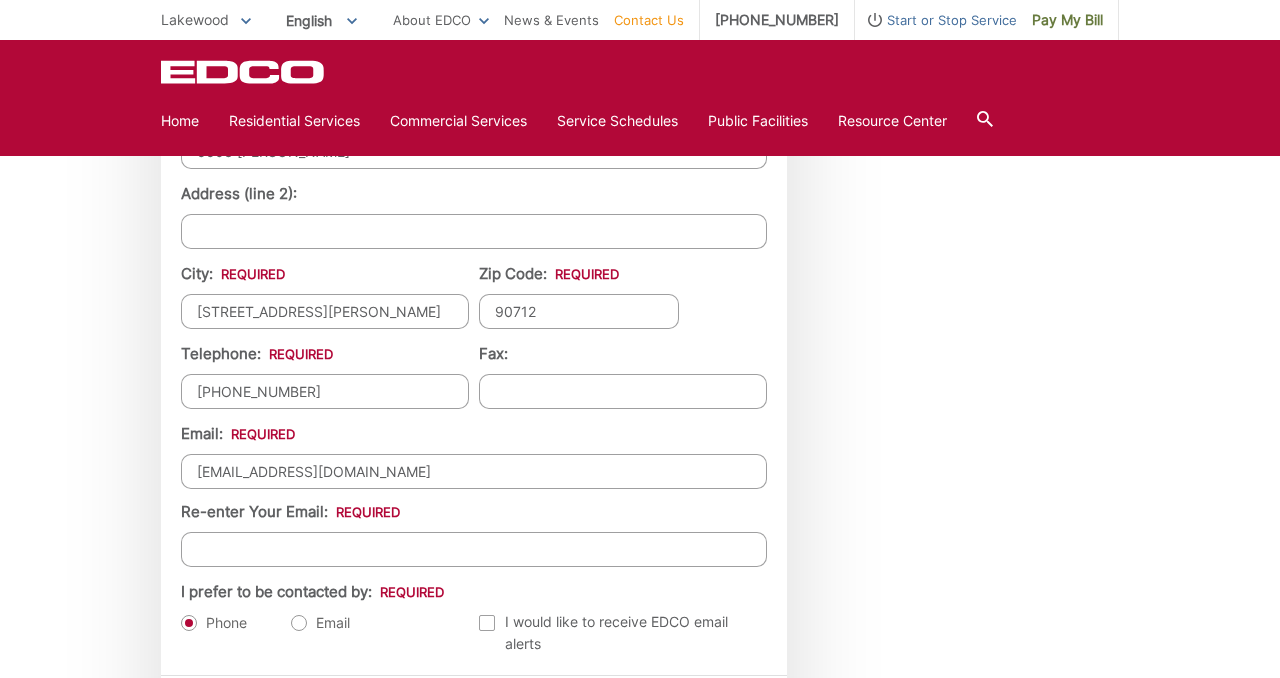 type on "robisonmichaela@gmail.com" 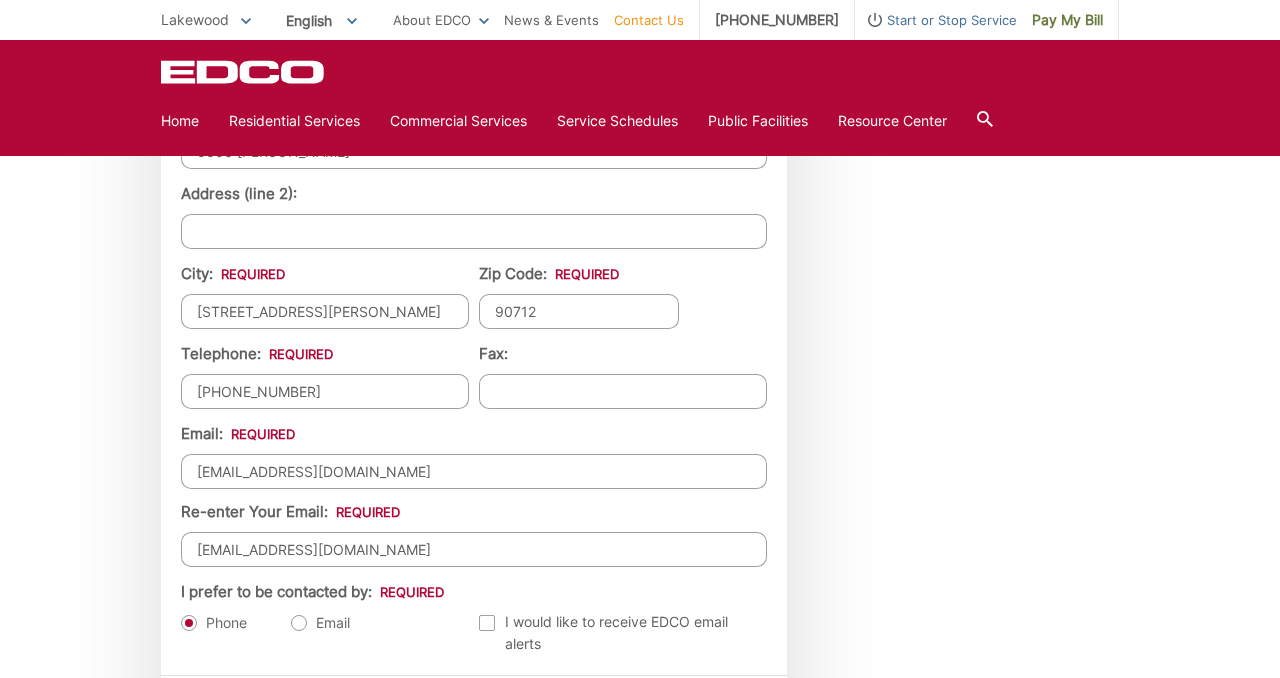 type on "robisonmichaela@gmail.com" 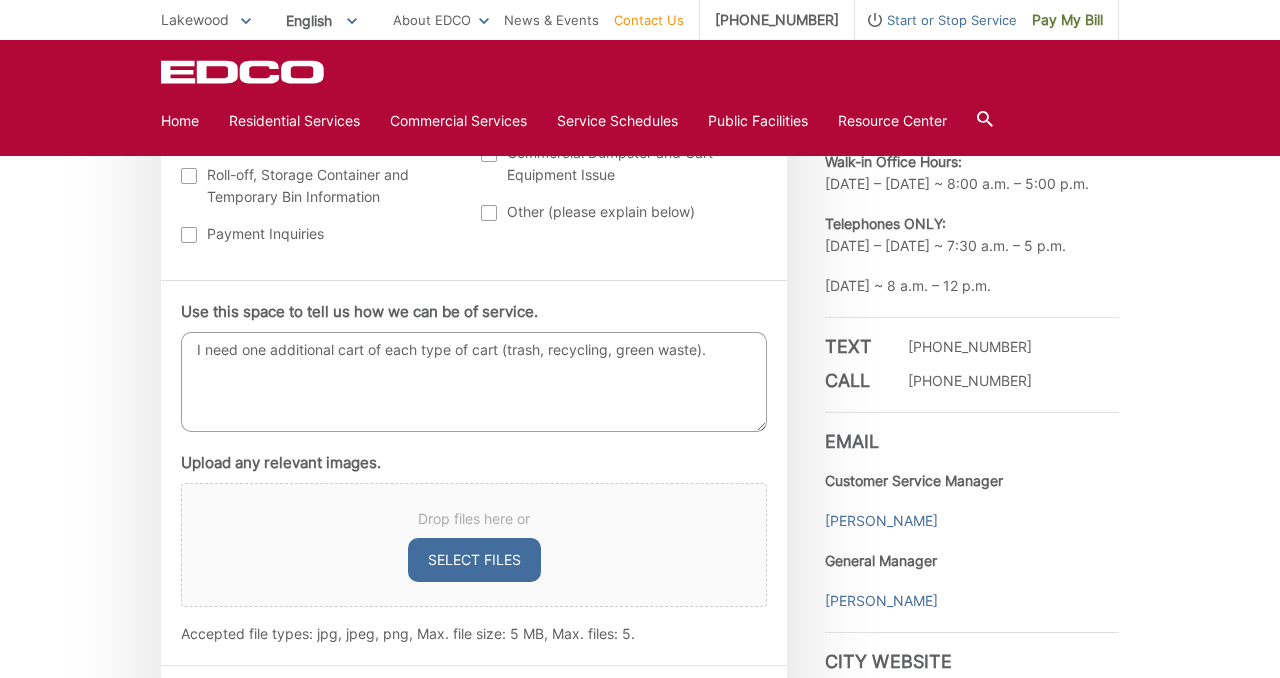 scroll, scrollTop: 1022, scrollLeft: 0, axis: vertical 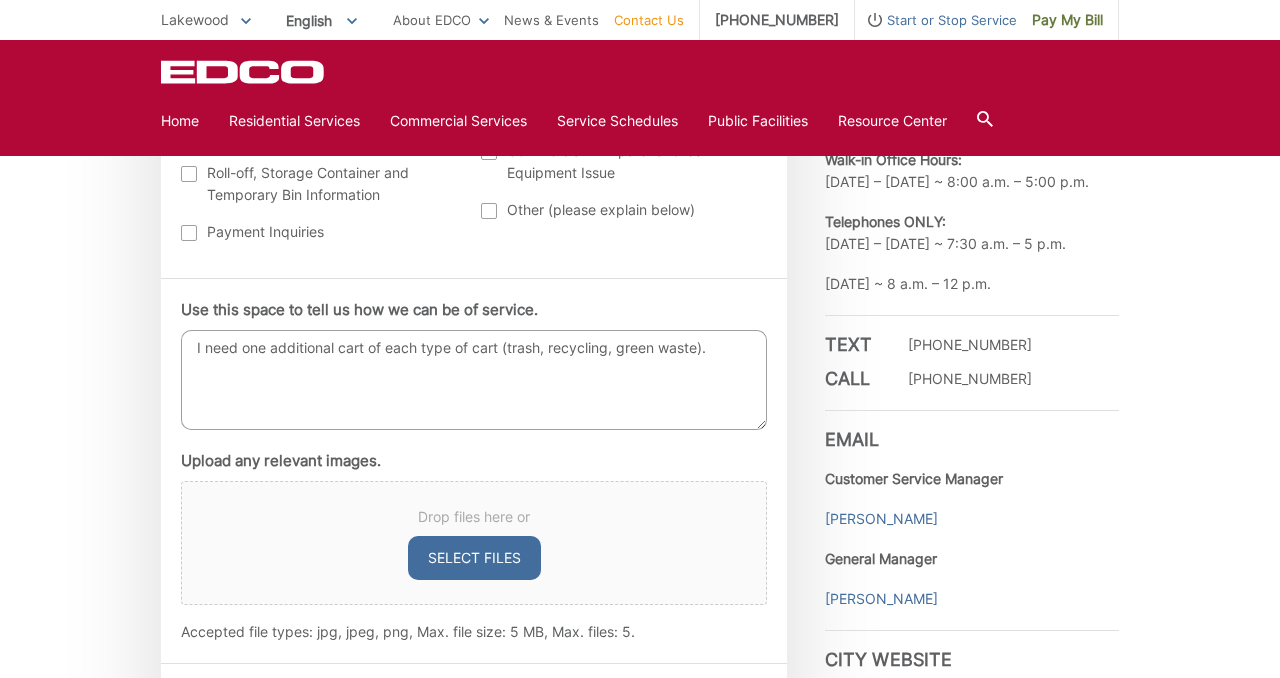click on "I need one additional cart of each type of cart (trash, recycling, green waste)." at bounding box center [474, 380] 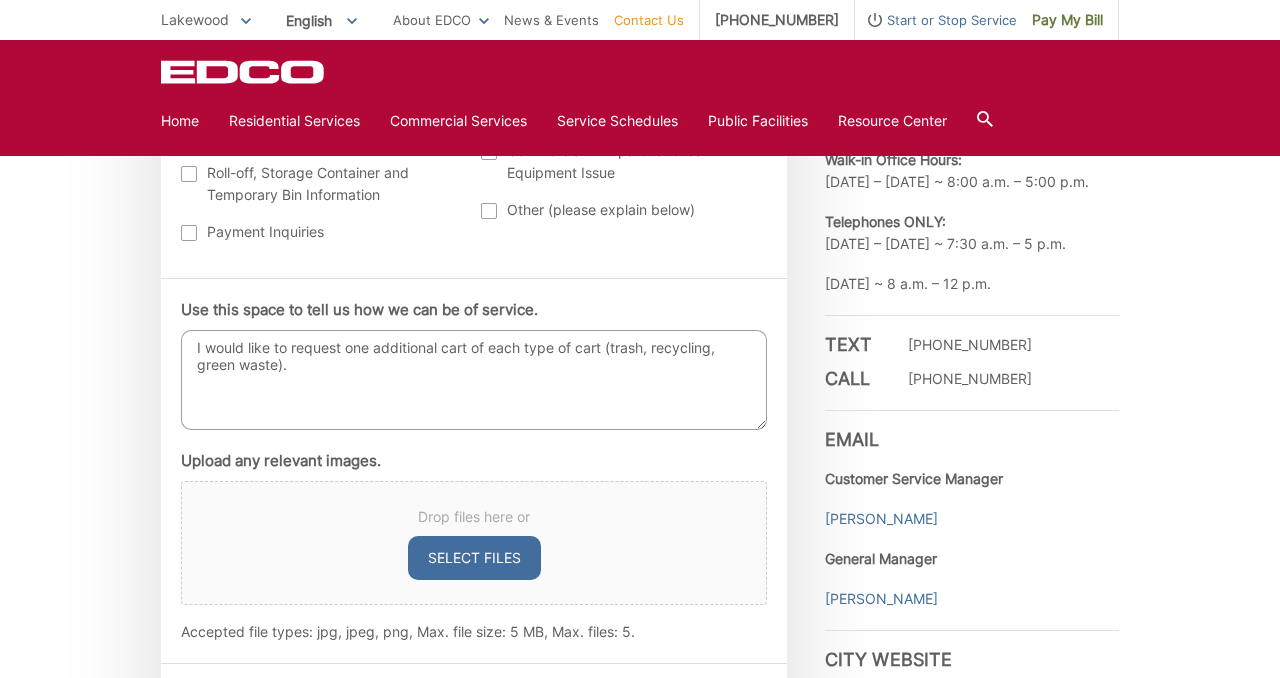 click on "I would like to request one additional cart of each type of cart (trash, recycling, green waste)." at bounding box center (474, 380) 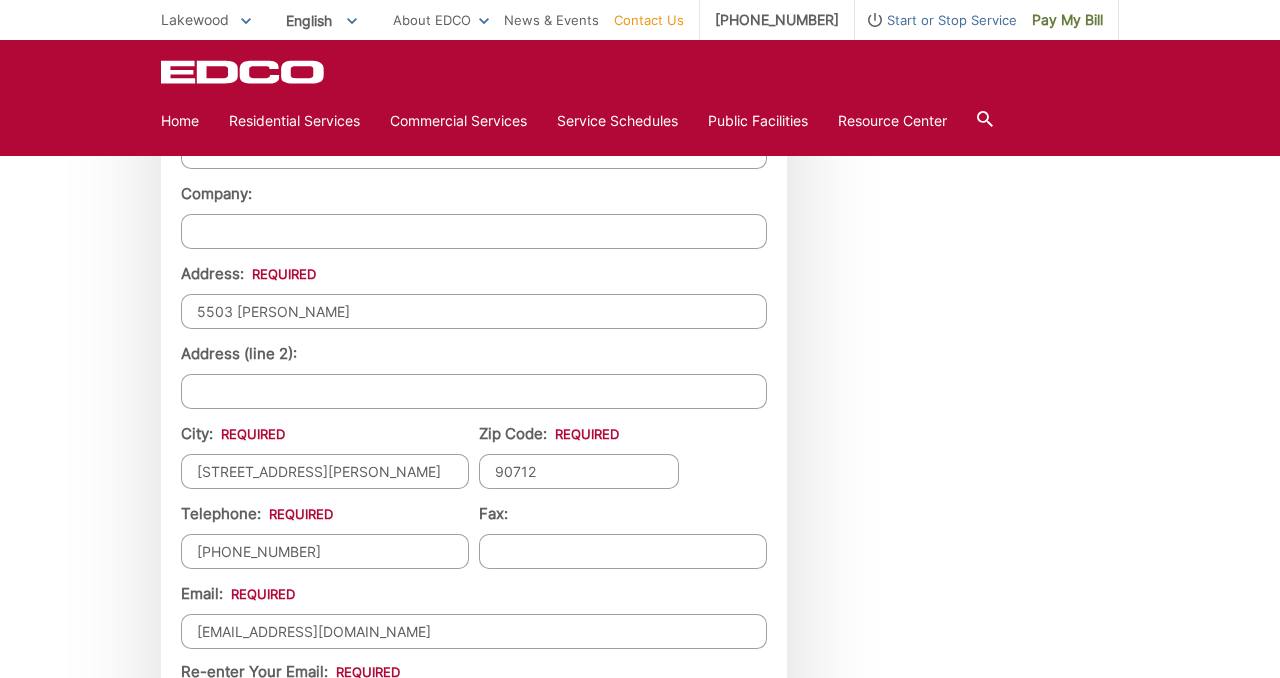 scroll, scrollTop: 1792, scrollLeft: 0, axis: vertical 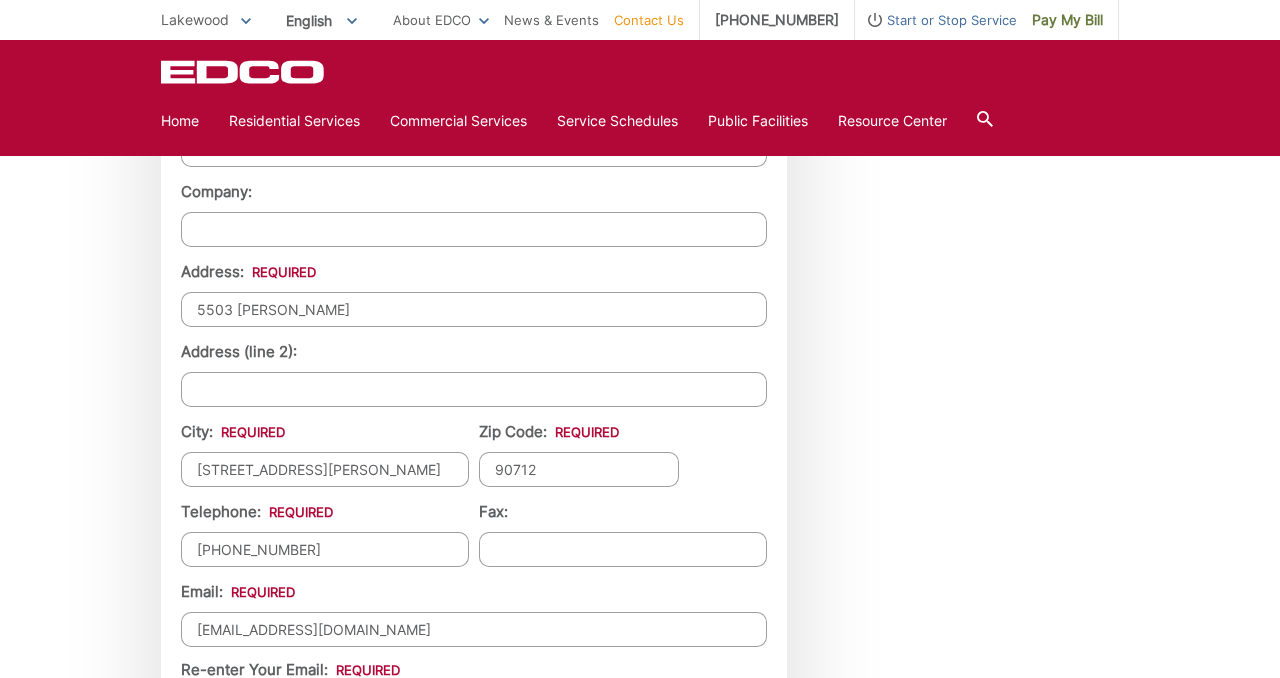 type on "I would like to request one additional cart of each type of cart (trash, recycling, green waste), for a total of three additional carts." 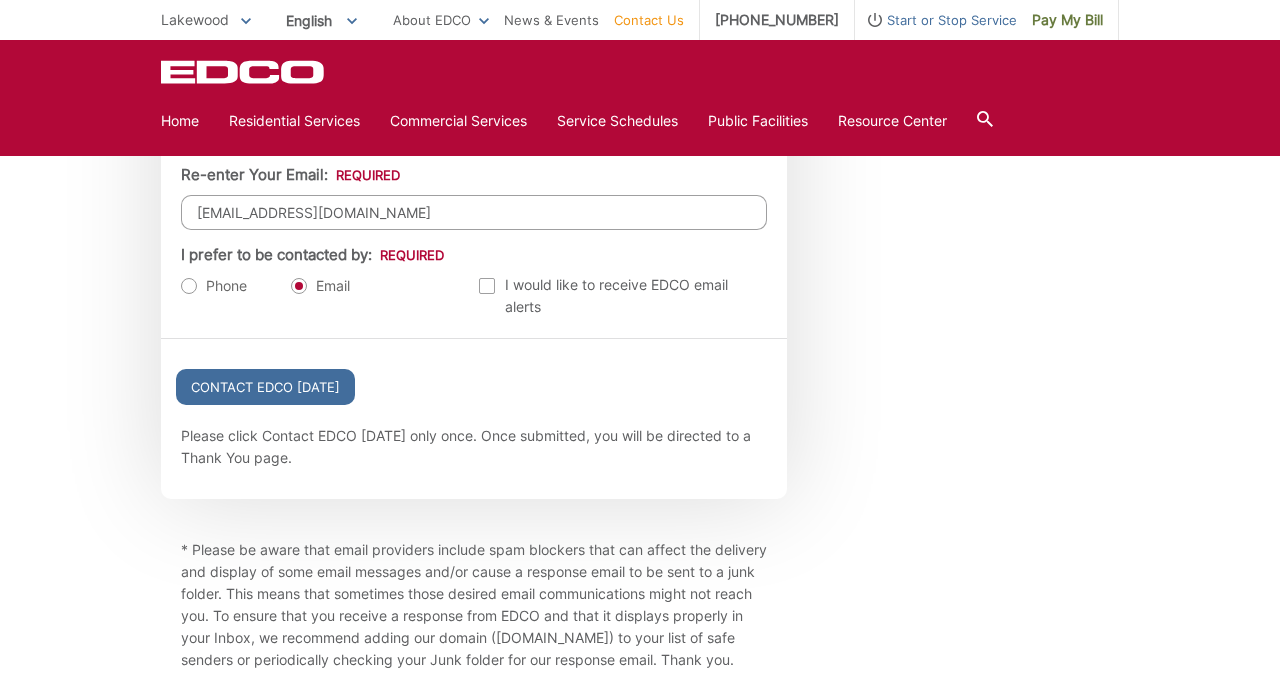 scroll, scrollTop: 2327, scrollLeft: 0, axis: vertical 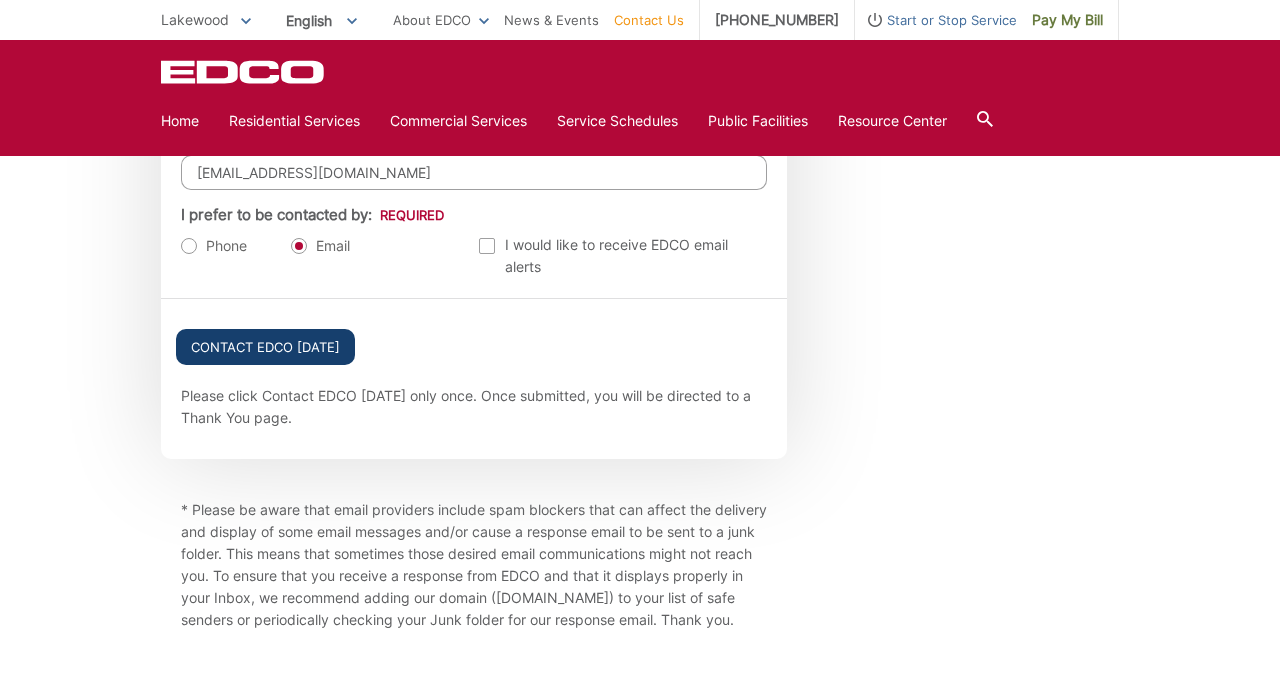 type on "5503 Oliva Ave." 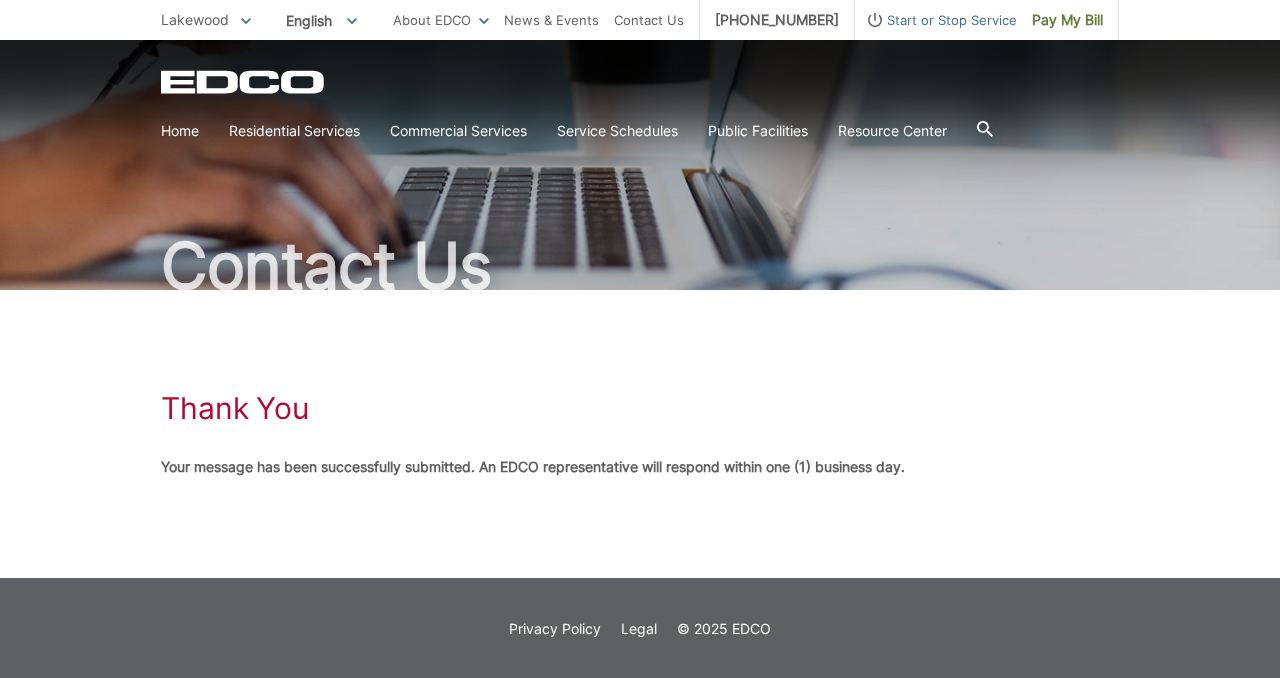 scroll, scrollTop: 58, scrollLeft: 0, axis: vertical 